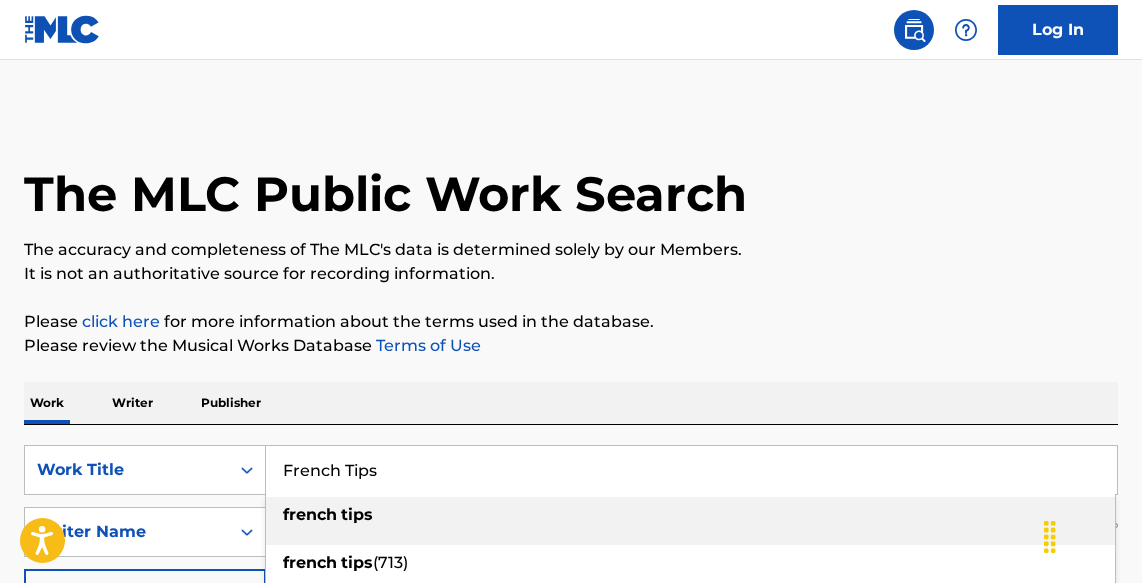 scroll, scrollTop: 284, scrollLeft: 0, axis: vertical 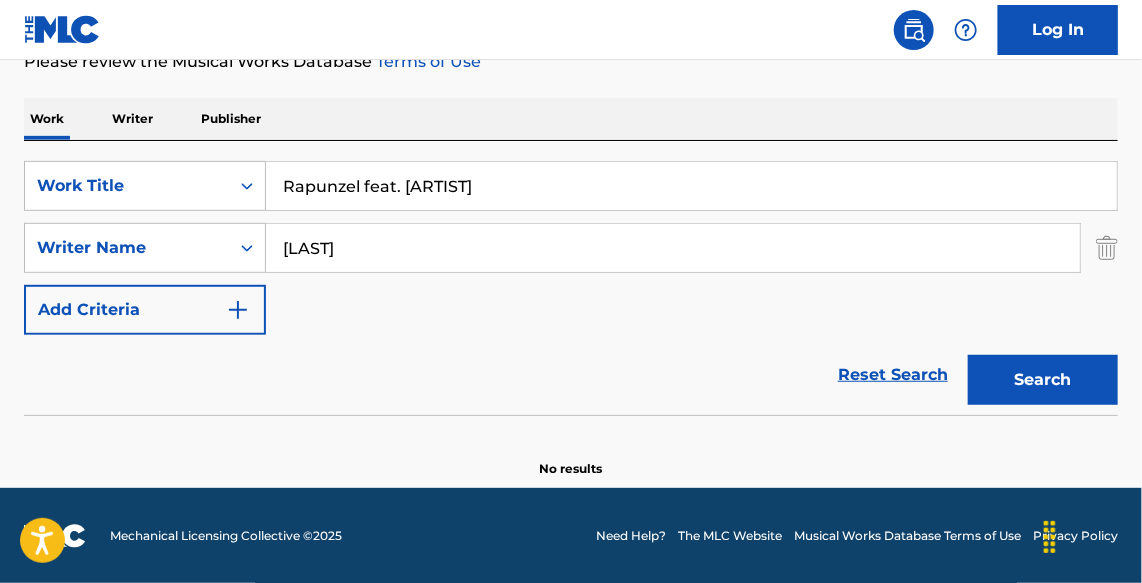 type on "Rapunzel feat. [ARTIST]" 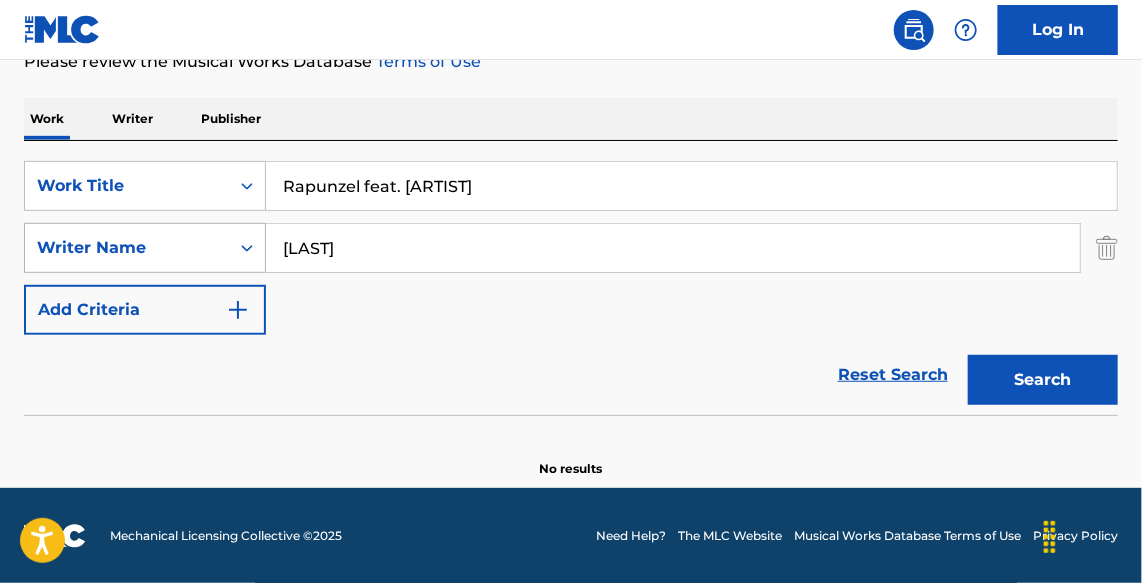 drag, startPoint x: 364, startPoint y: 245, endPoint x: 192, endPoint y: 233, distance: 172.41809 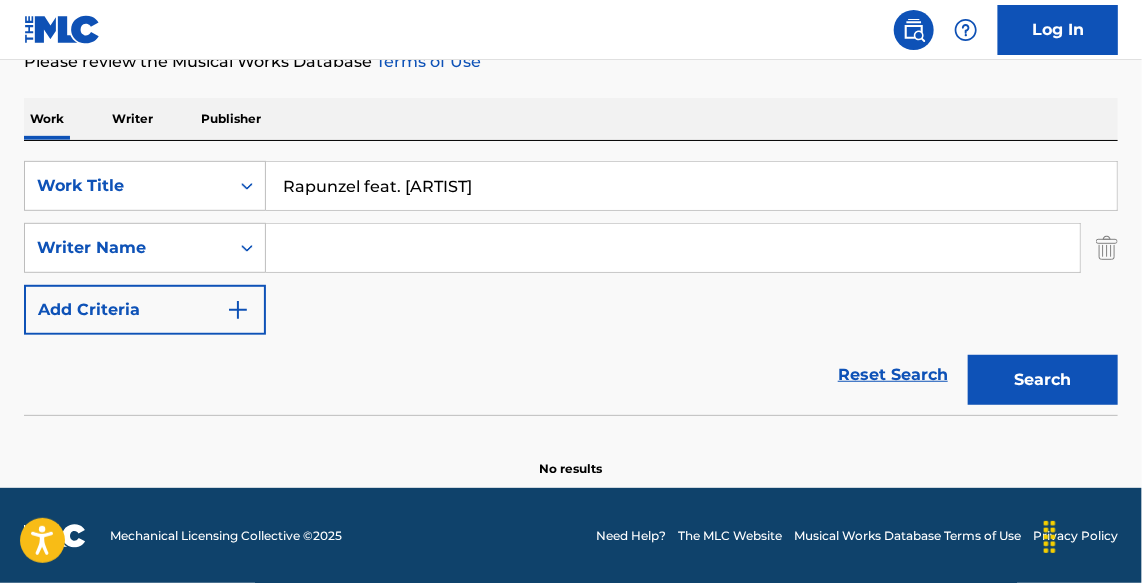 type 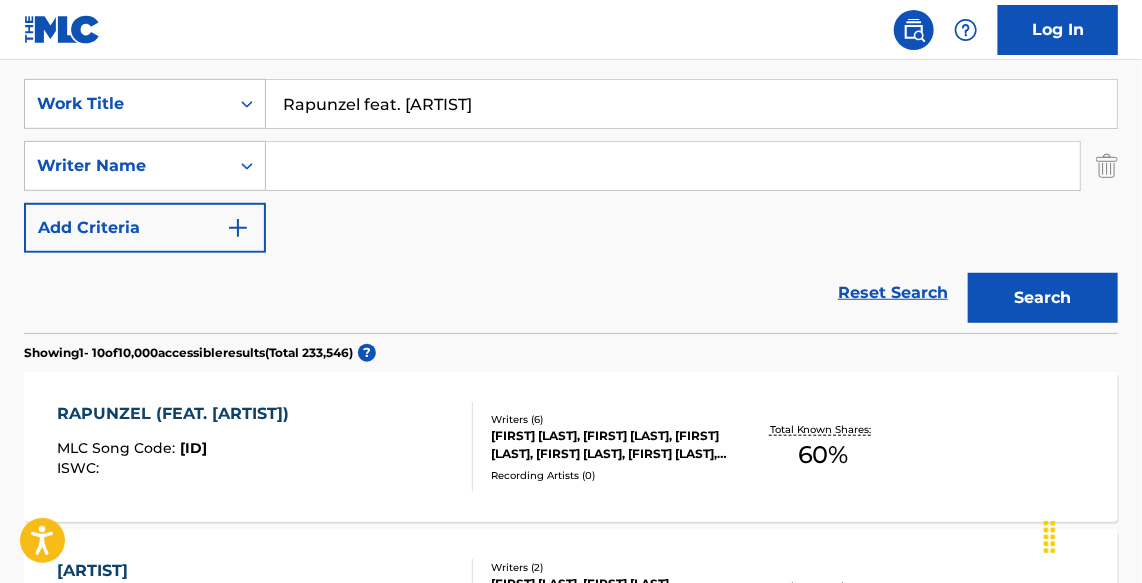 scroll, scrollTop: 587, scrollLeft: 0, axis: vertical 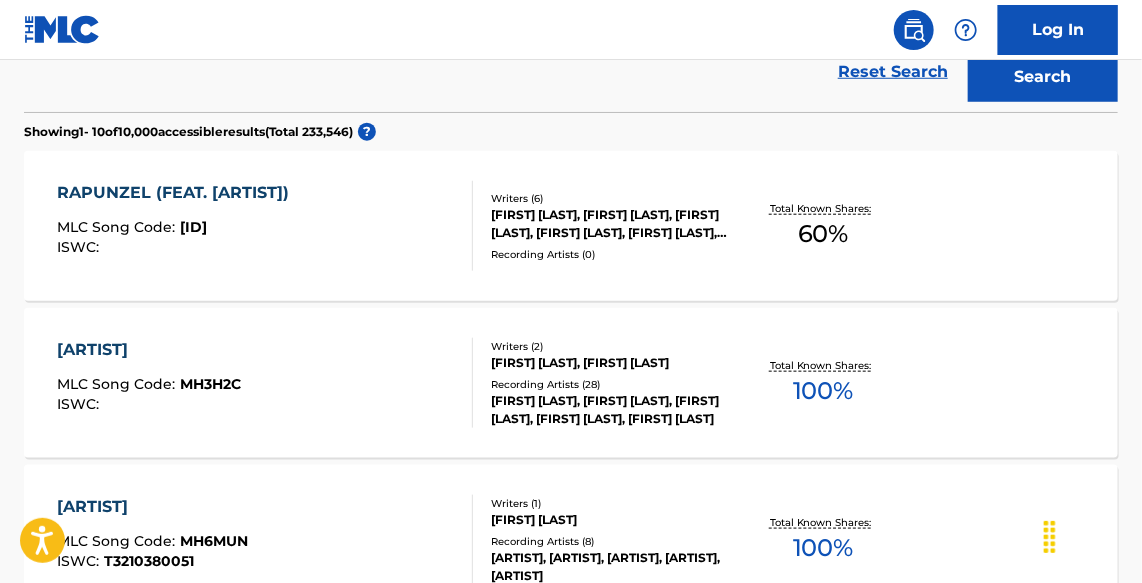 click on "ISWC :" at bounding box center (178, 247) 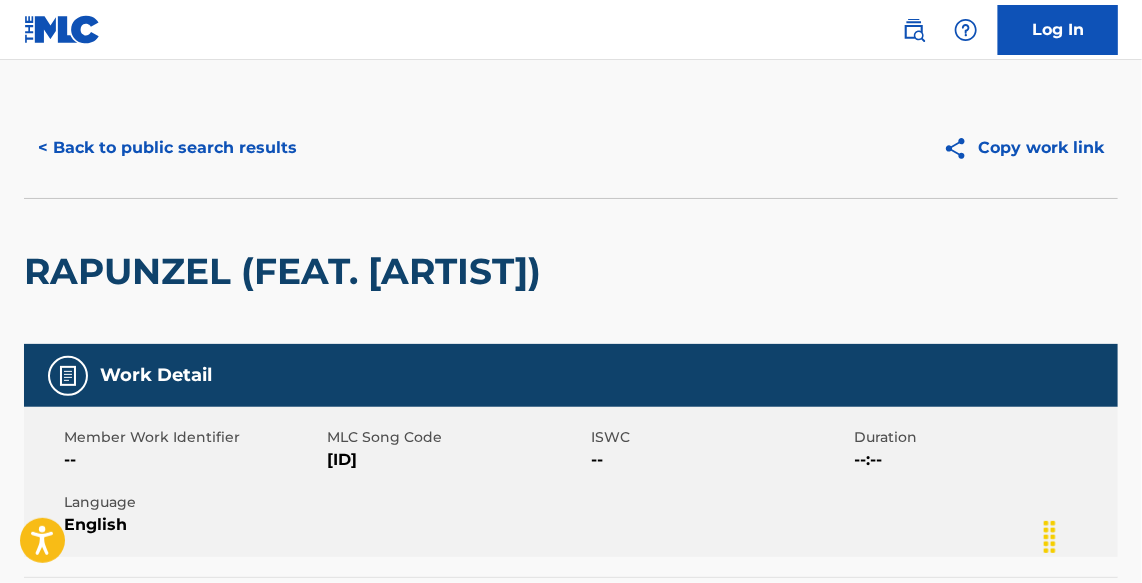 scroll, scrollTop: 0, scrollLeft: 0, axis: both 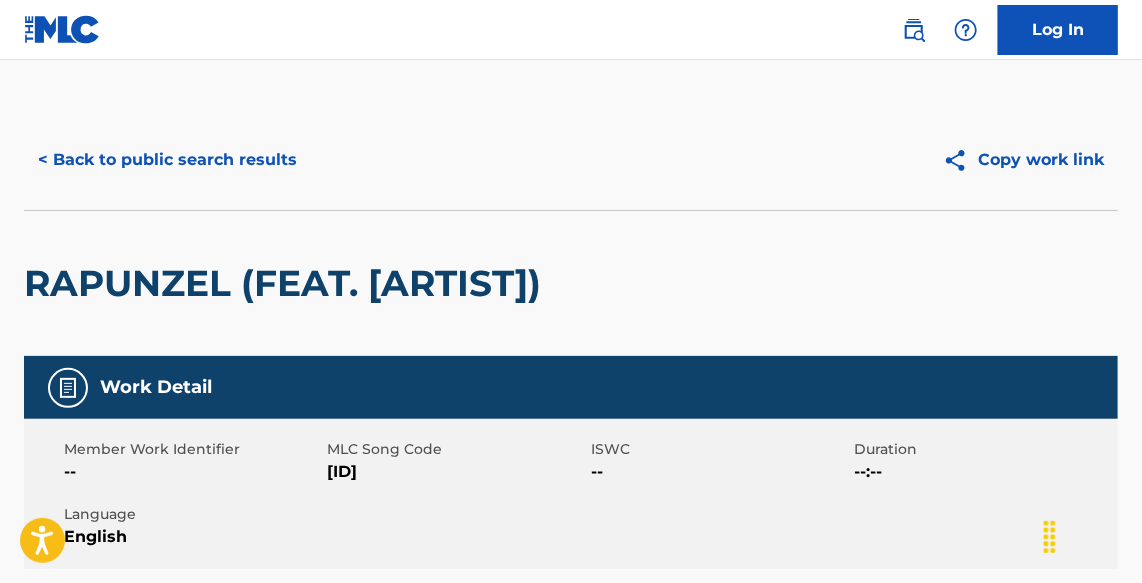 click on "< Back to public search results" at bounding box center (167, 160) 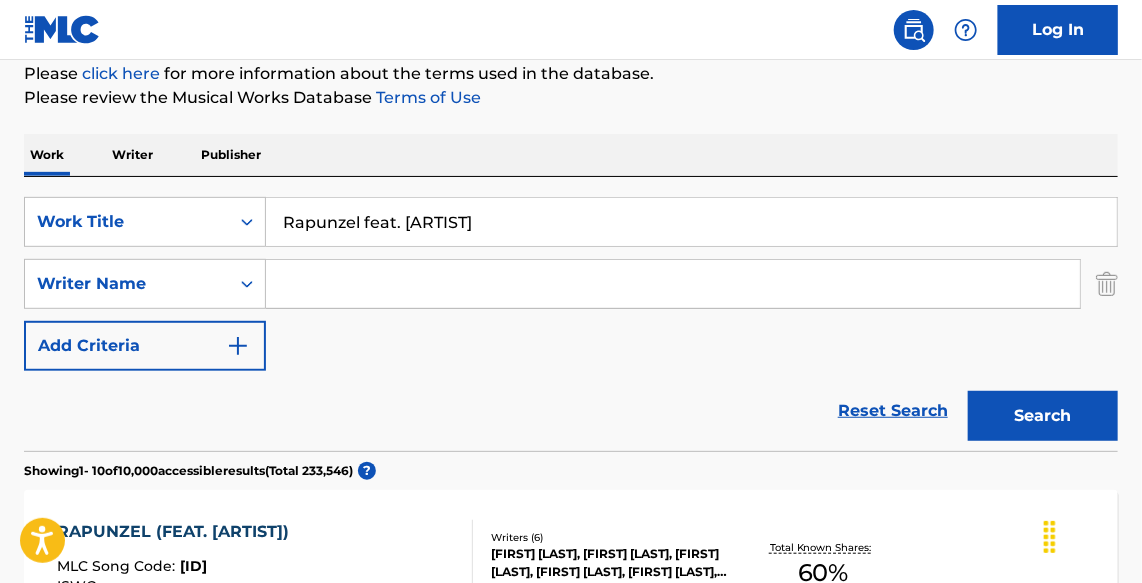 scroll, scrollTop: 246, scrollLeft: 0, axis: vertical 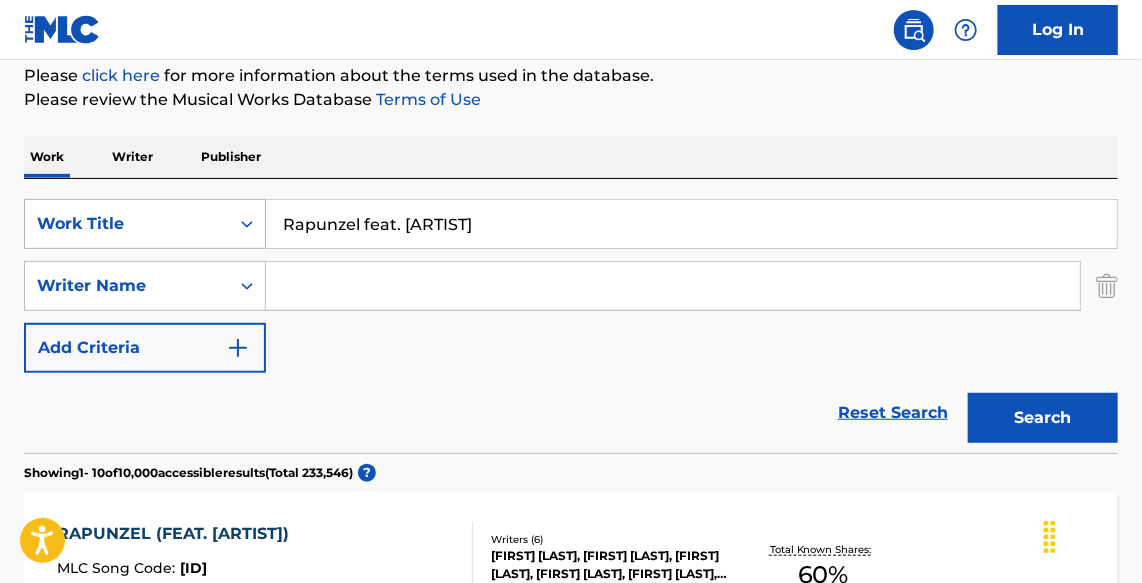paste on "FXCK UP THE WORLD (Vixi Solo Version)" 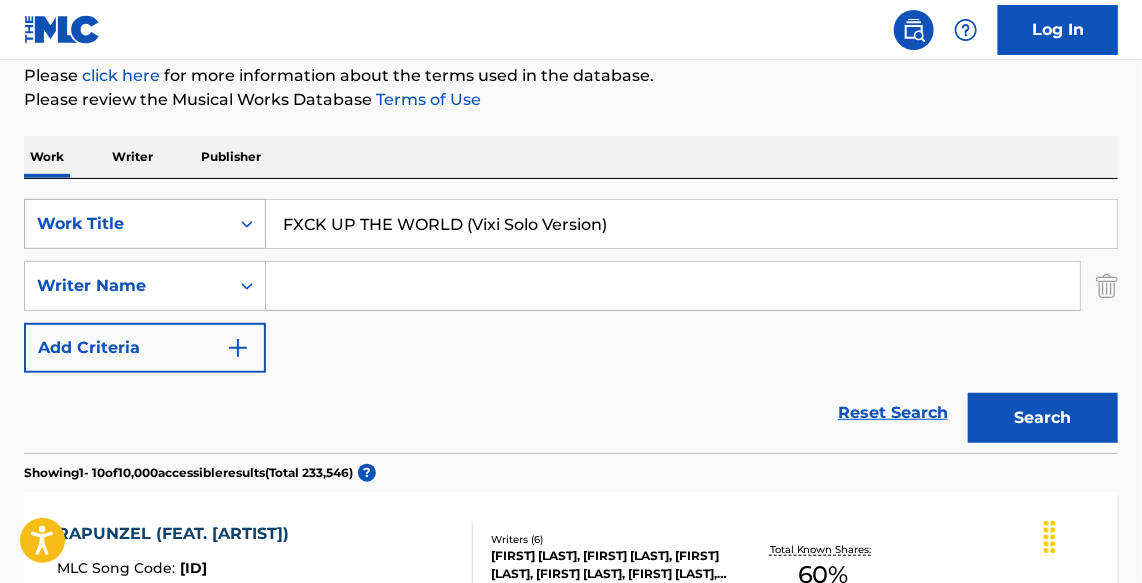 drag, startPoint x: 618, startPoint y: 211, endPoint x: 113, endPoint y: 211, distance: 505 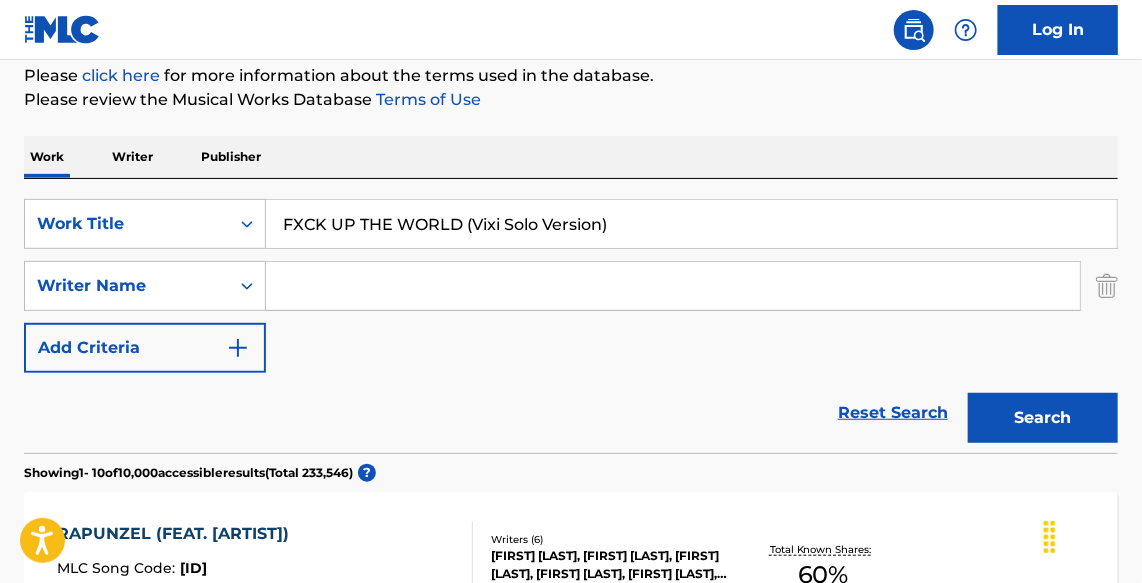 type on "FXCK UP THE WORLD (Vixi Solo Version)" 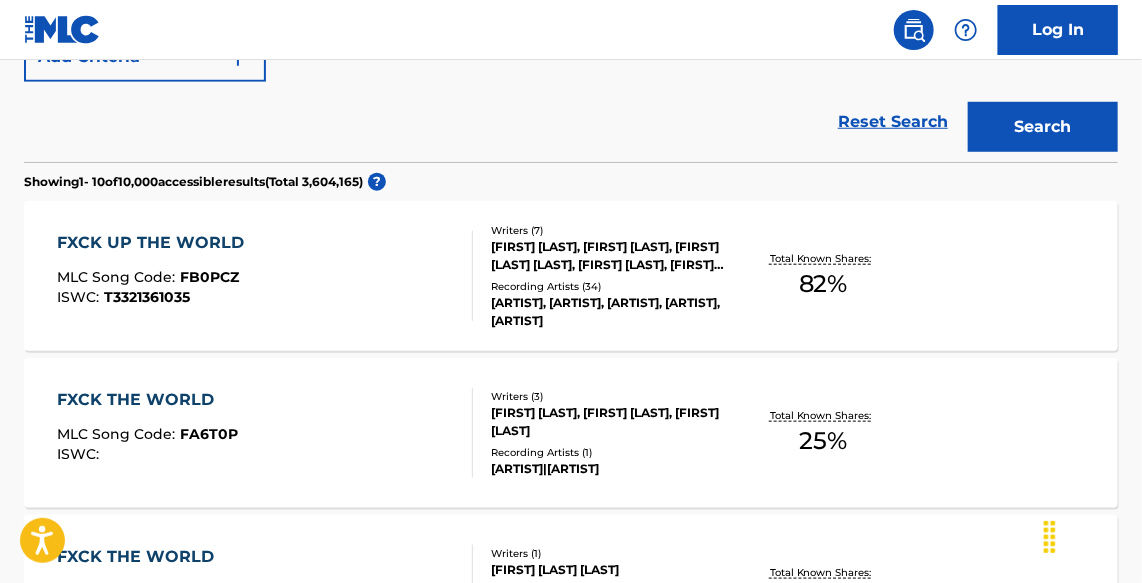 scroll, scrollTop: 549, scrollLeft: 0, axis: vertical 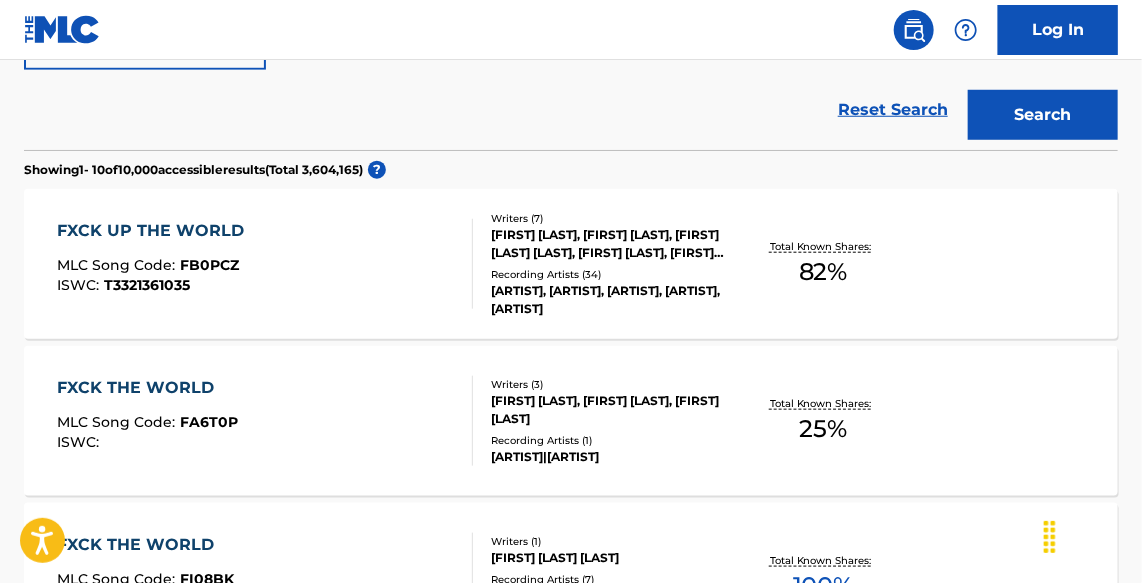 click on "FXCK UP THE WORLD MLC Song Code : FB0PCZ ISWC : T3321361035" at bounding box center (265, 264) 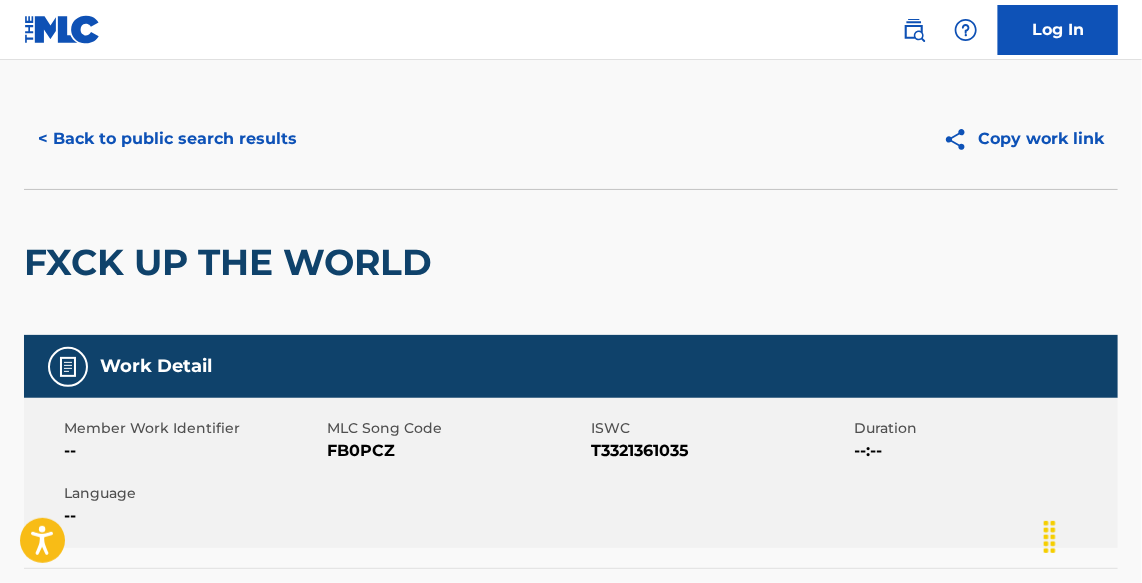 scroll, scrollTop: 0, scrollLeft: 0, axis: both 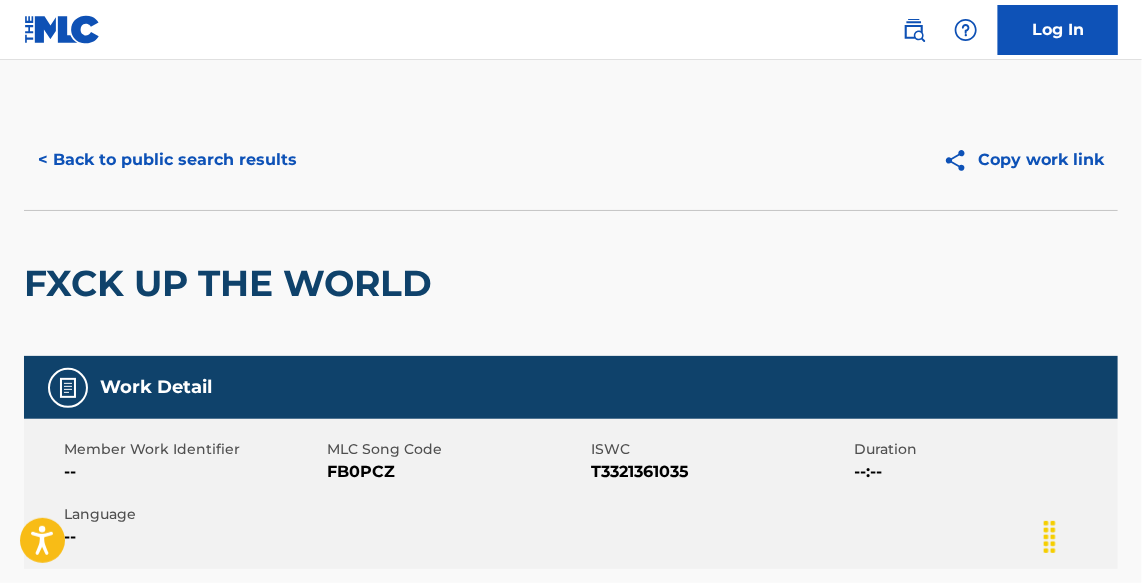 click on "< Back to public search results" at bounding box center (167, 160) 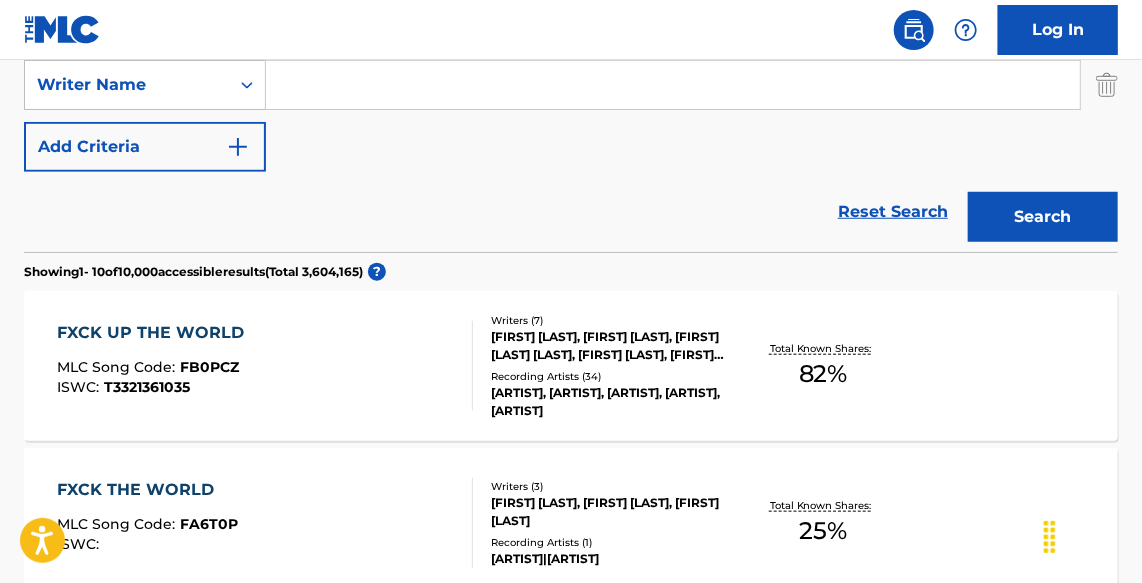 scroll, scrollTop: 360, scrollLeft: 0, axis: vertical 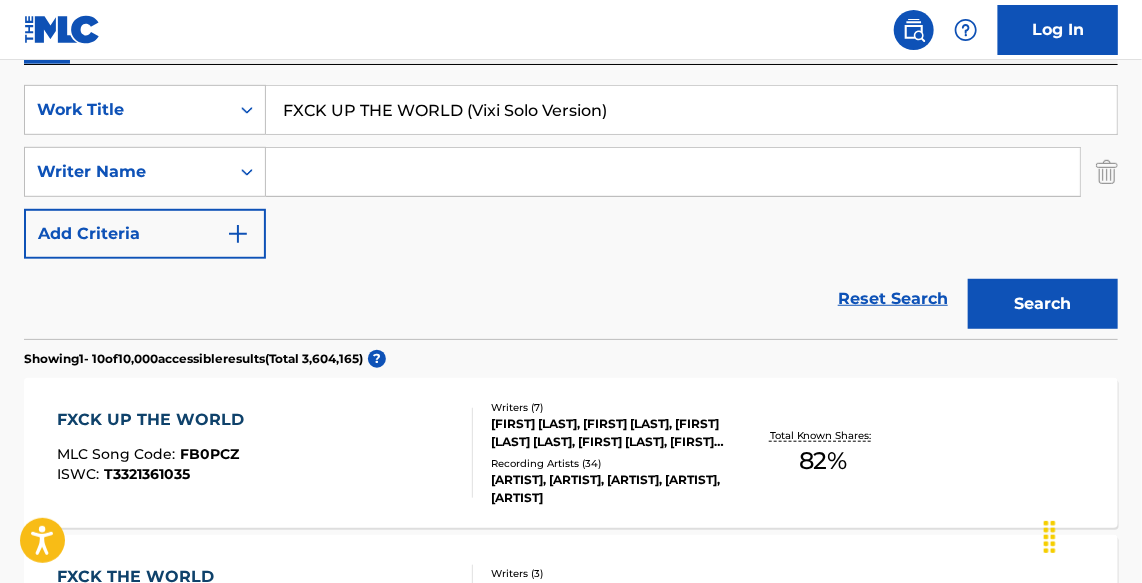 click at bounding box center [673, 172] 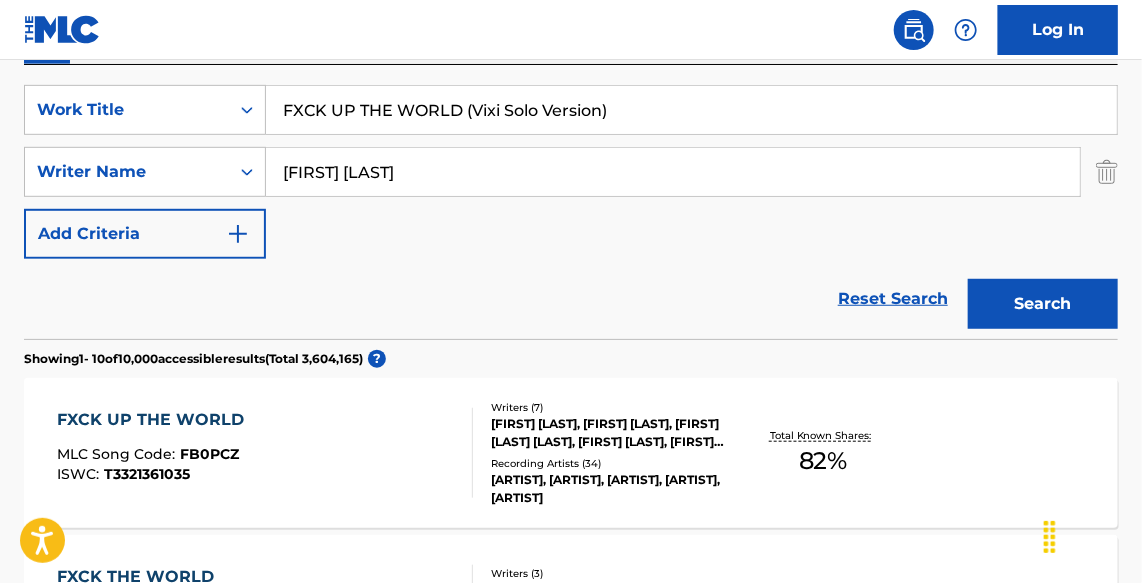 click on "Search" at bounding box center [1043, 304] 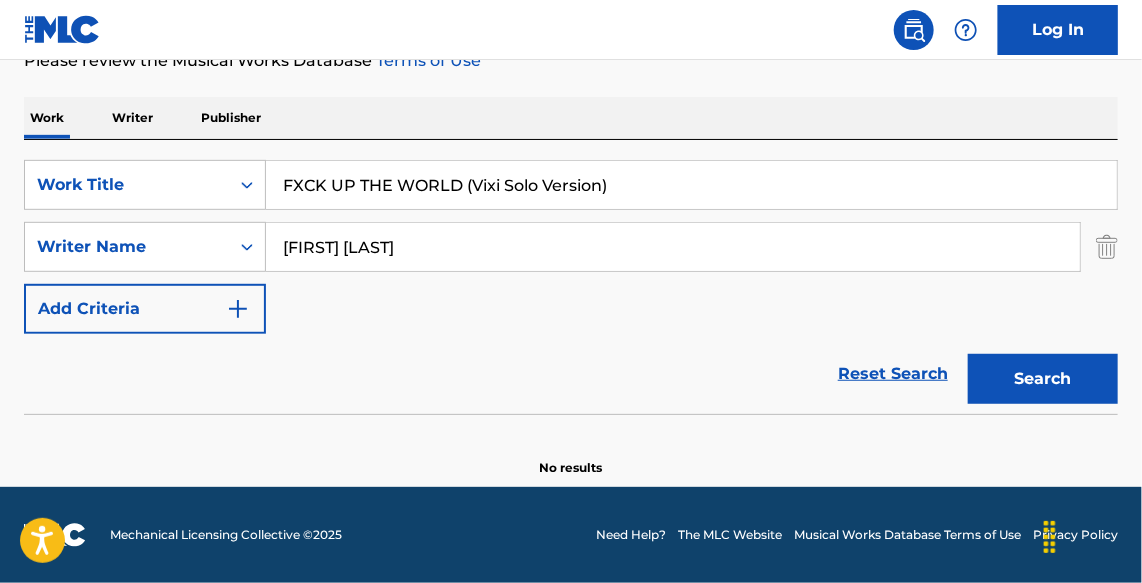 scroll, scrollTop: 284, scrollLeft: 0, axis: vertical 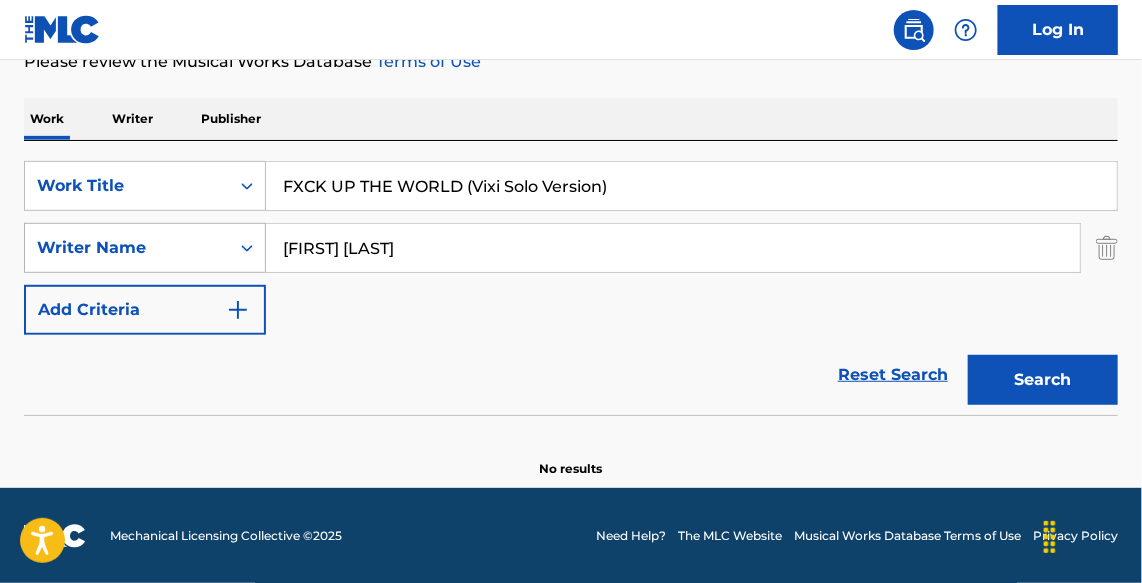 drag, startPoint x: 482, startPoint y: 252, endPoint x: 53, endPoint y: 256, distance: 429.01865 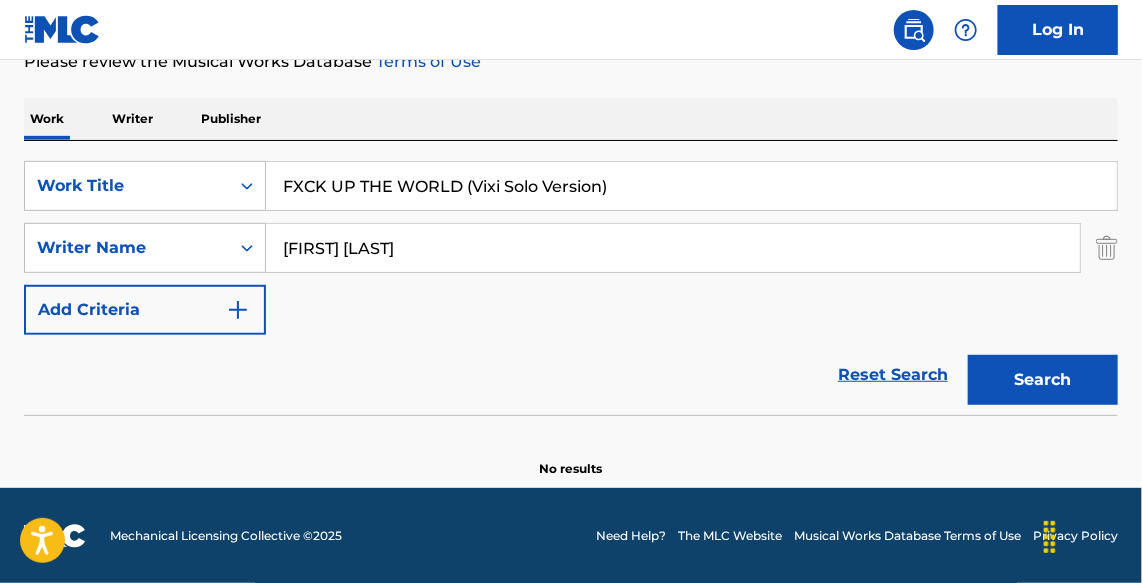 type on "[FIRST] [LAST]" 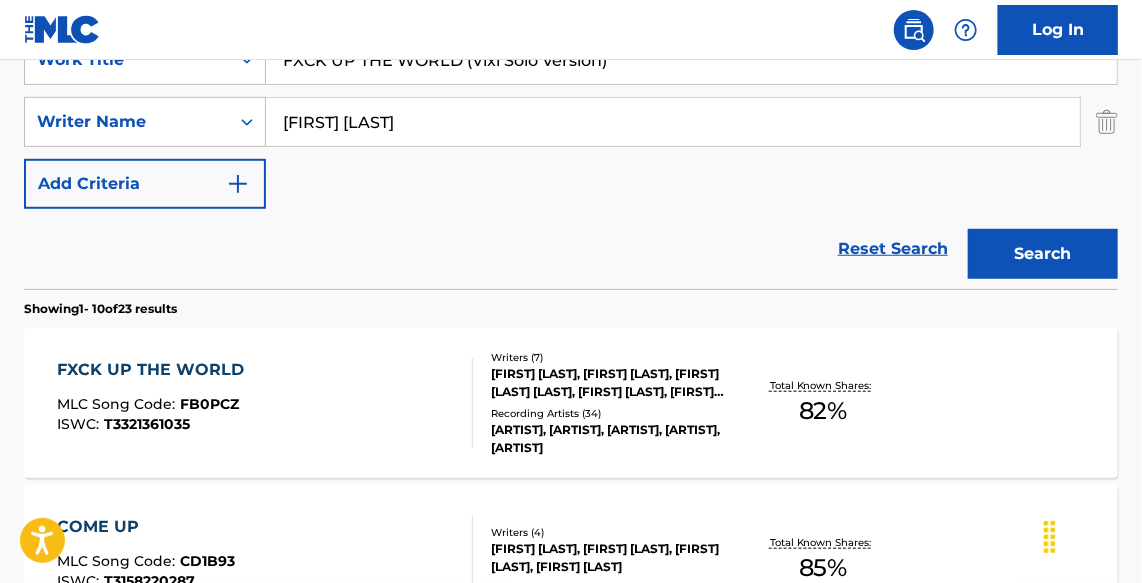 scroll, scrollTop: 435, scrollLeft: 0, axis: vertical 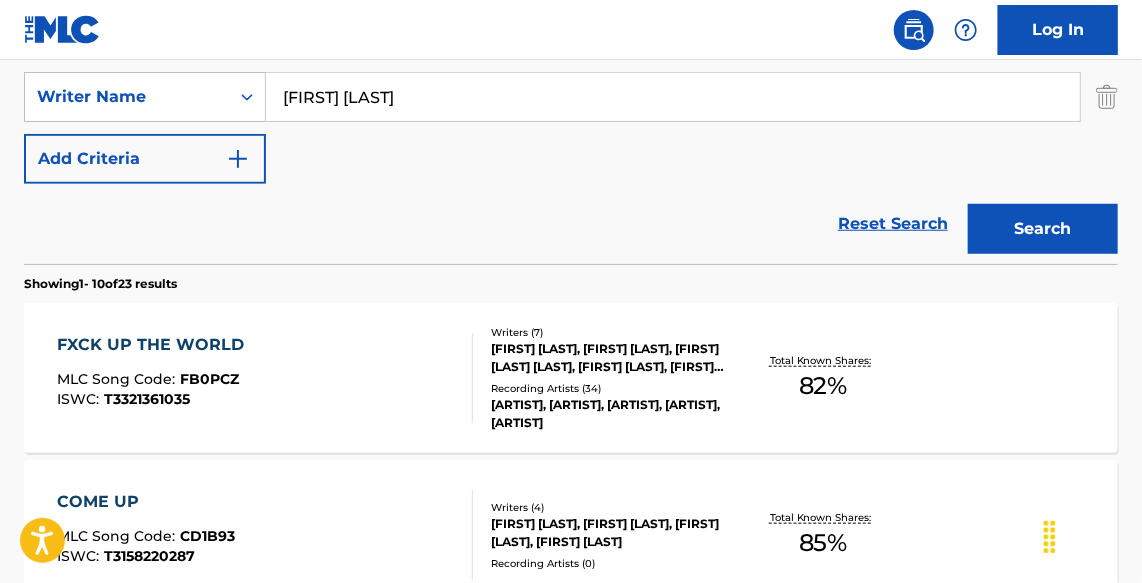 click on "Reset Search Search" at bounding box center [571, 224] 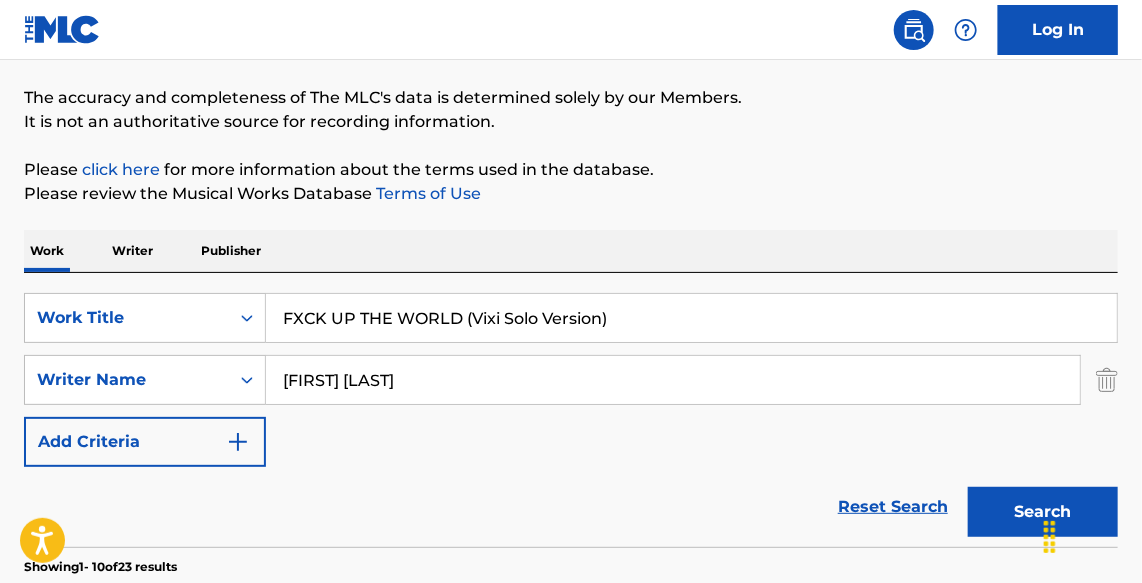 scroll, scrollTop: 0, scrollLeft: 0, axis: both 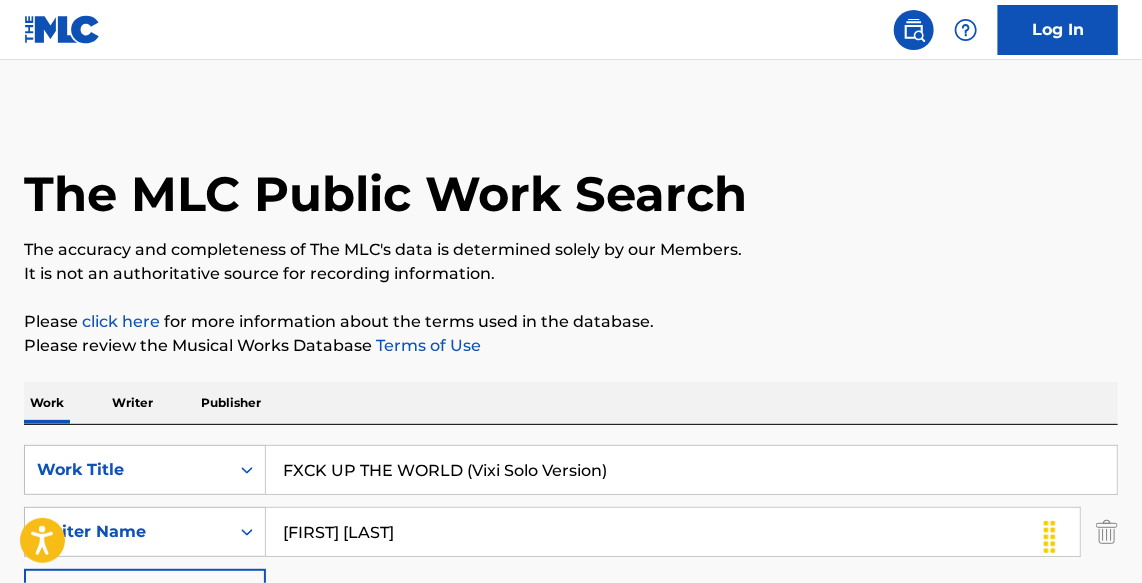 paste on "The Most Important Thing" 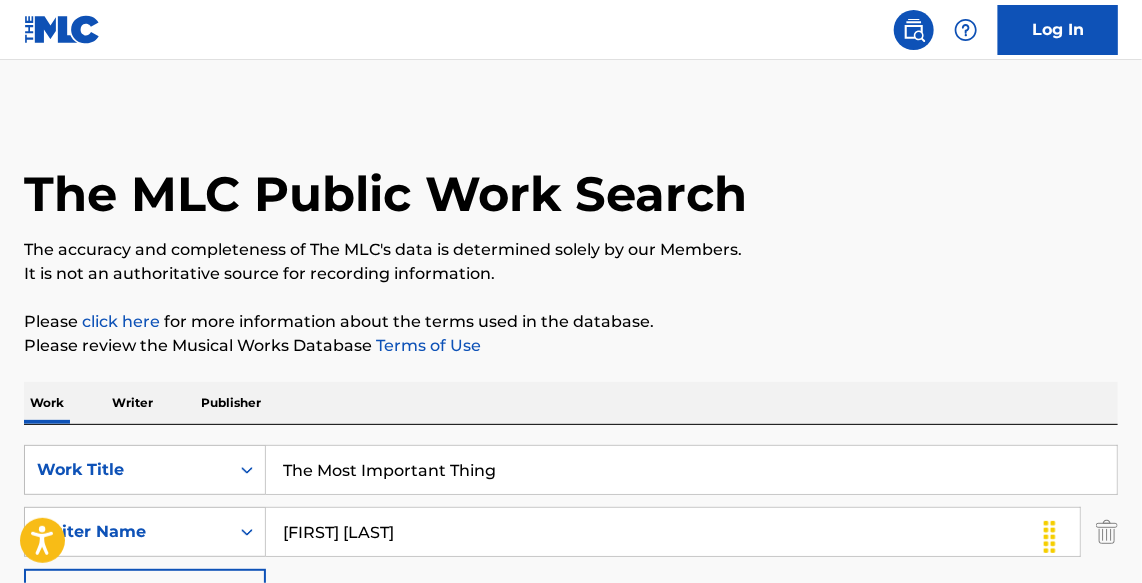 drag, startPoint x: 623, startPoint y: 479, endPoint x: 197, endPoint y: 433, distance: 428.47638 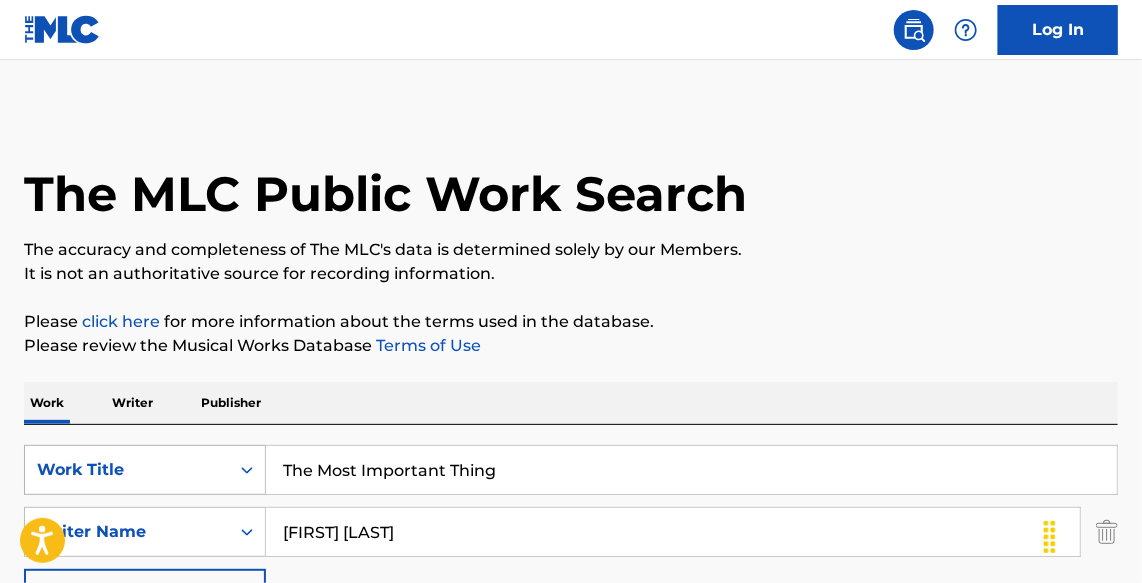 drag, startPoint x: 467, startPoint y: 529, endPoint x: 200, endPoint y: 489, distance: 269.9796 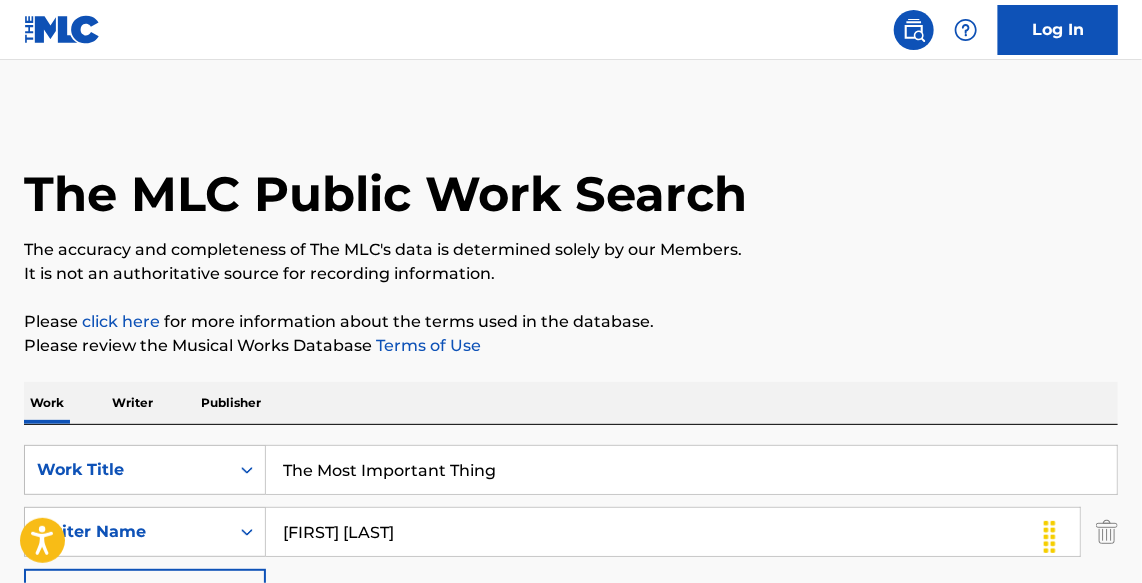 type on "[FIRST] [LAST]" 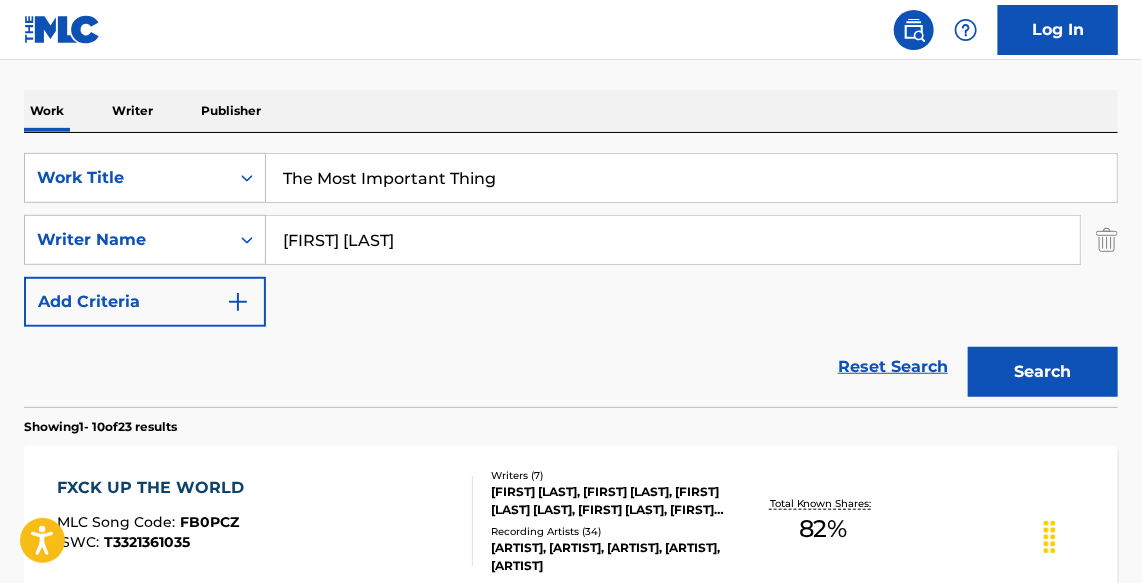 scroll, scrollTop: 303, scrollLeft: 0, axis: vertical 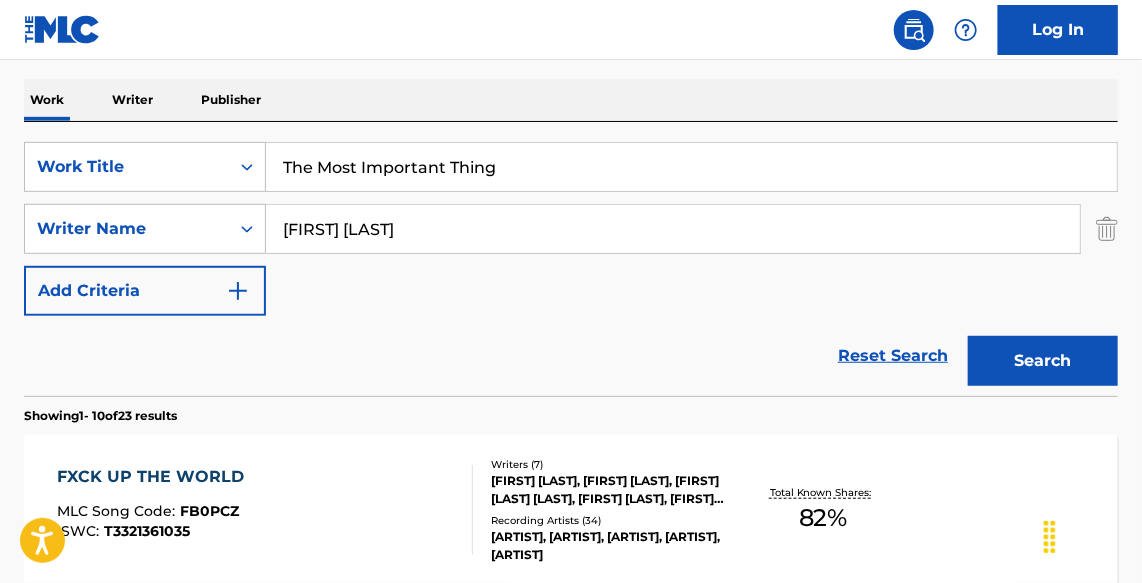 click on "Search" at bounding box center (1043, 361) 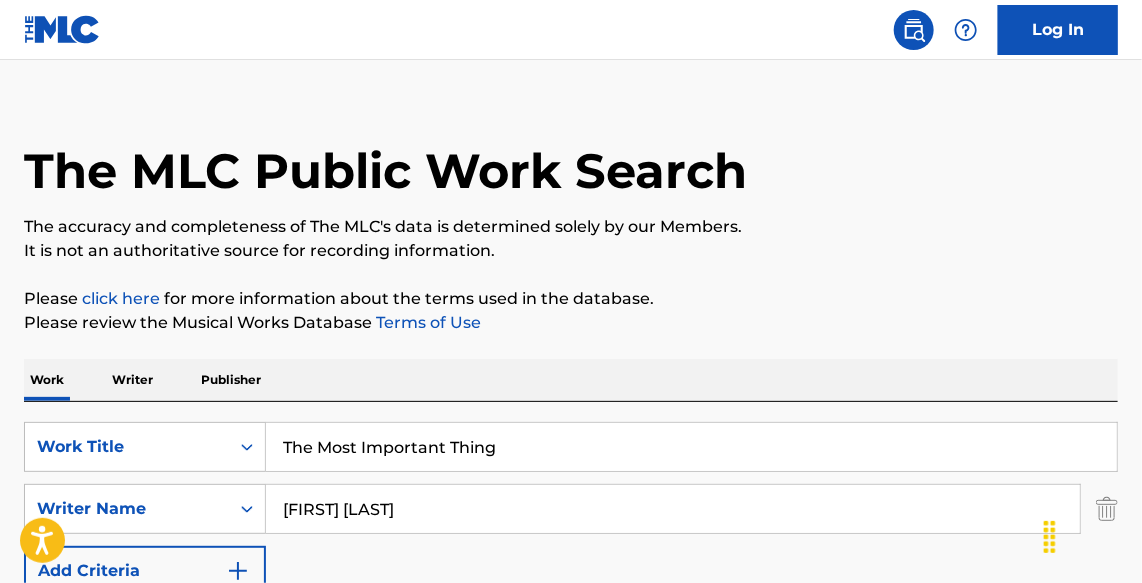 scroll, scrollTop: 0, scrollLeft: 0, axis: both 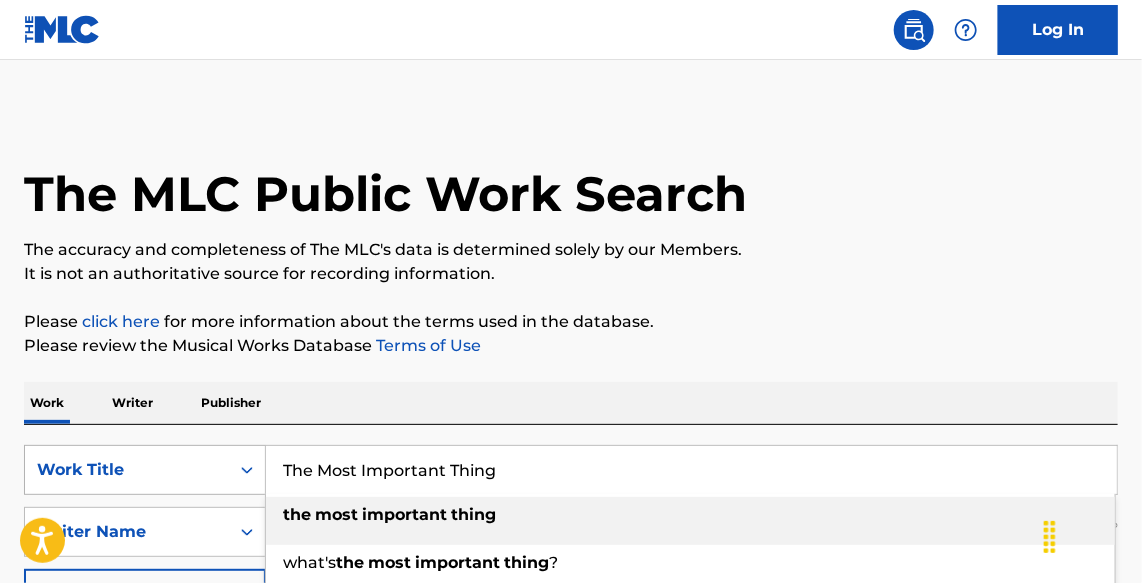 drag, startPoint x: 561, startPoint y: 455, endPoint x: 68, endPoint y: 474, distance: 493.366 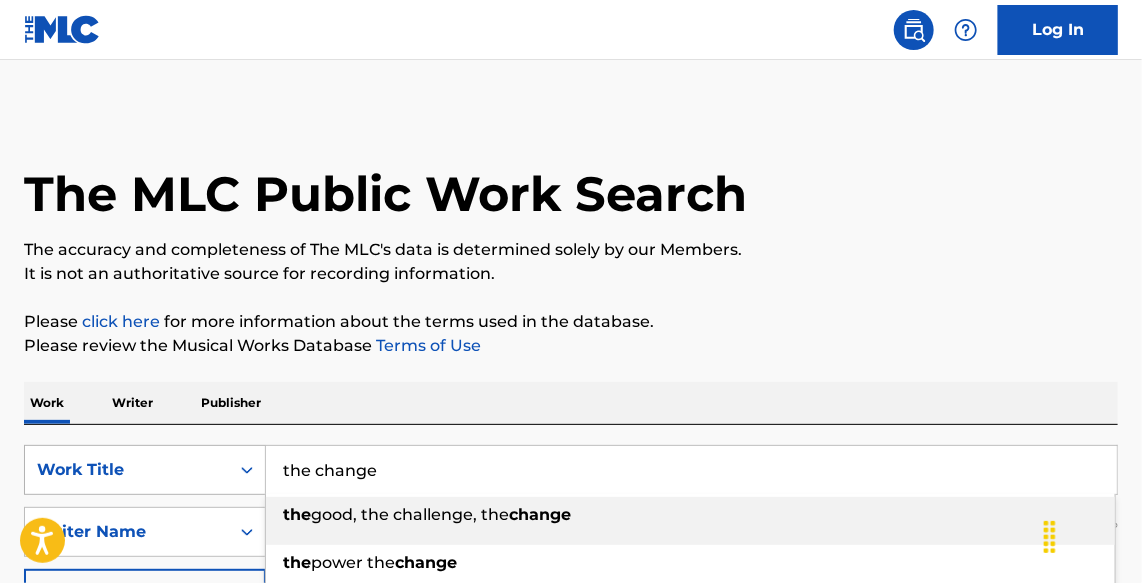 type on "the change" 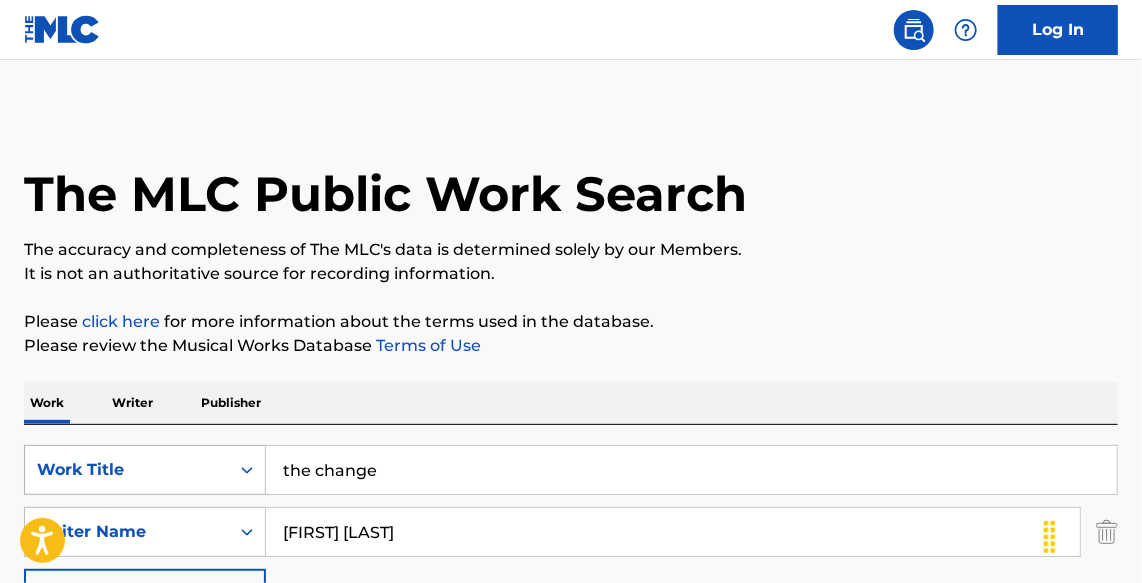 type on "[FIRST] [LAST]" 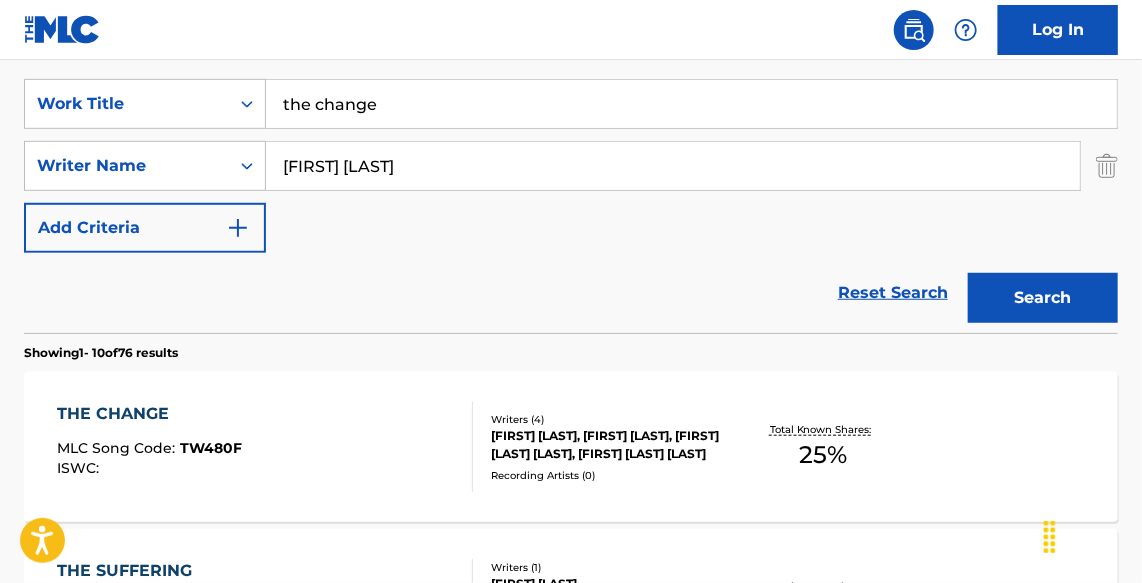 scroll, scrollTop: 454, scrollLeft: 0, axis: vertical 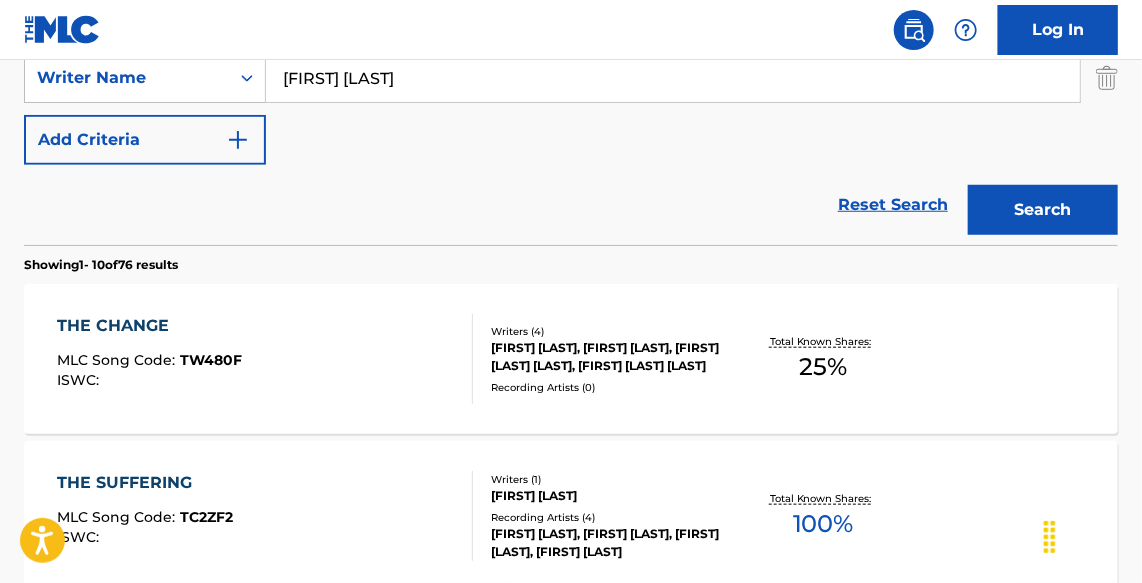 click on "THE CHANGE MLC Song Code : TW480F ISWC : Writers ( 4 ) [FIRST] [LAST] [LAST], [FIRST] [LAST], [FIRST] [LAST] [LAST], [FIRST] [LAST] Recording Artists ( 0 ) Total Known Shares: 25 %" at bounding box center (265, 359) 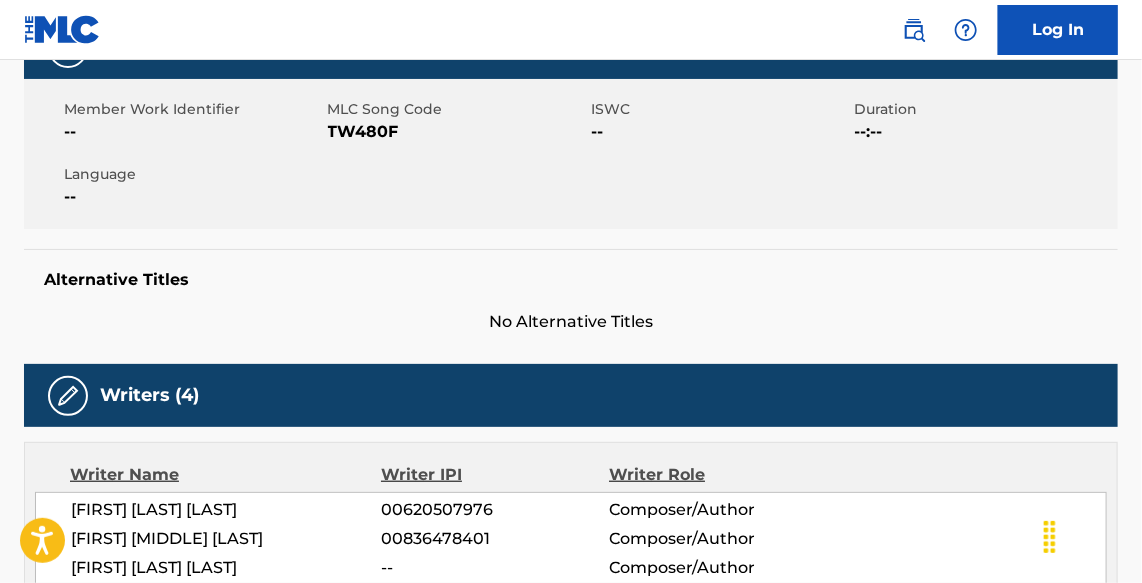 scroll, scrollTop: 454, scrollLeft: 0, axis: vertical 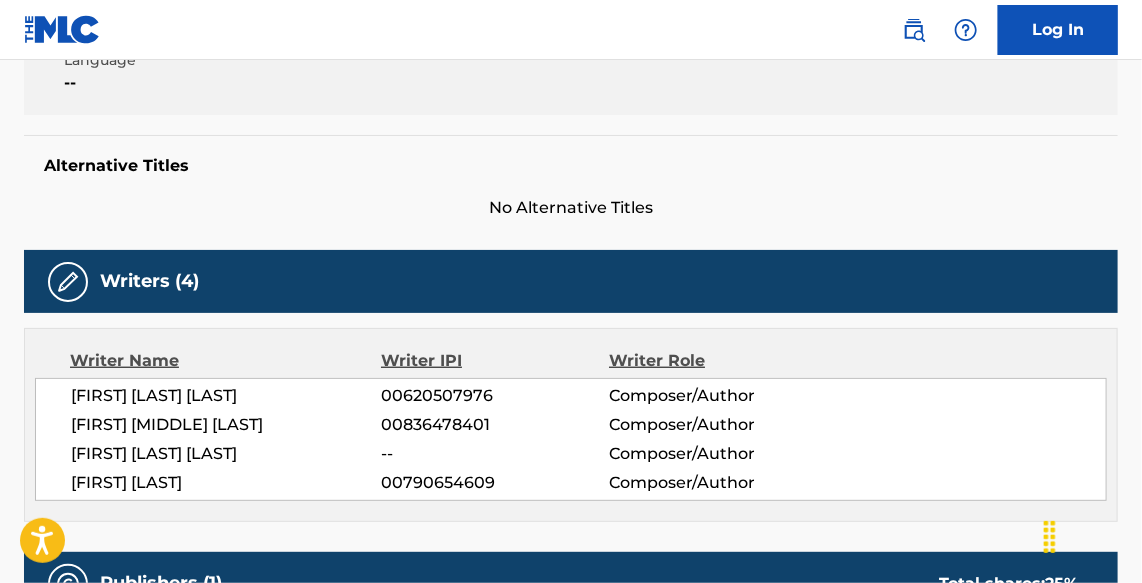 click on "[FIRST] [MIDDLE] [LAST]" at bounding box center (226, 425) 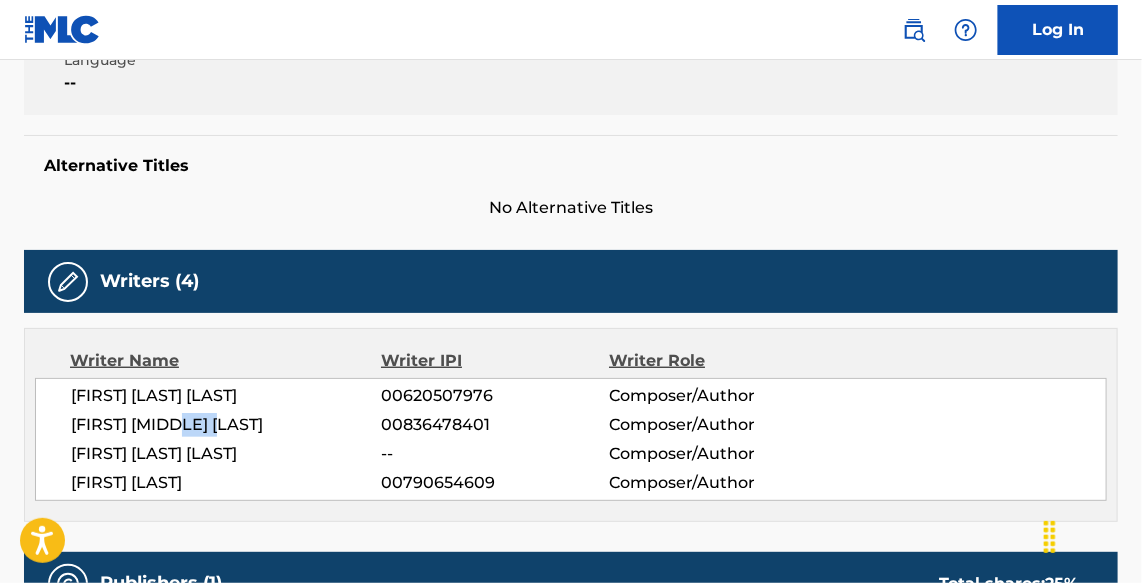 click on "[FIRST] [MIDDLE] [LAST]" at bounding box center (226, 425) 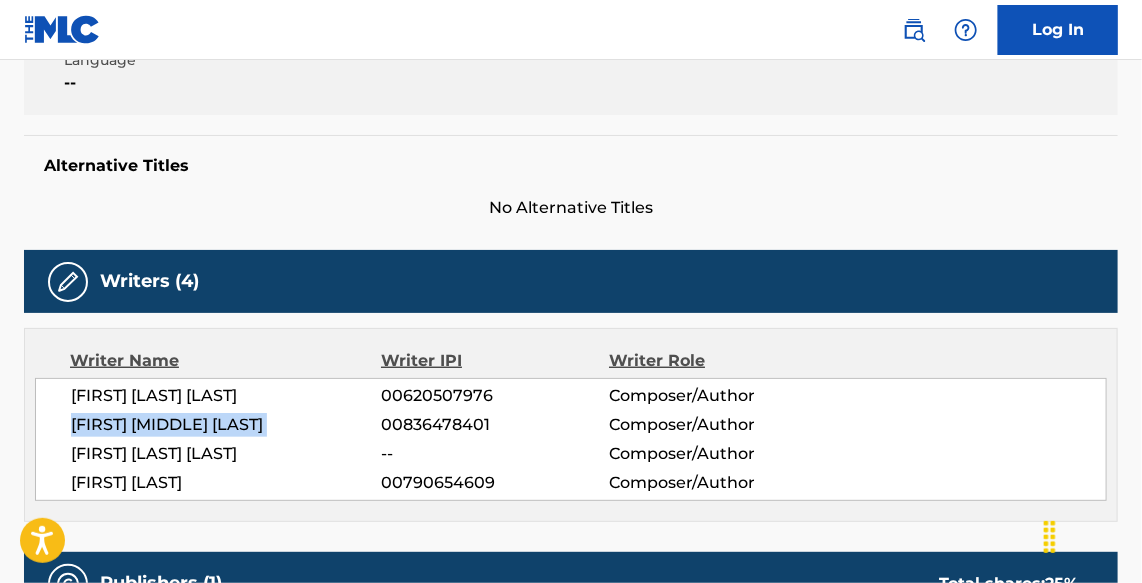 click on "[FIRST] [MIDDLE] [LAST]" at bounding box center (226, 425) 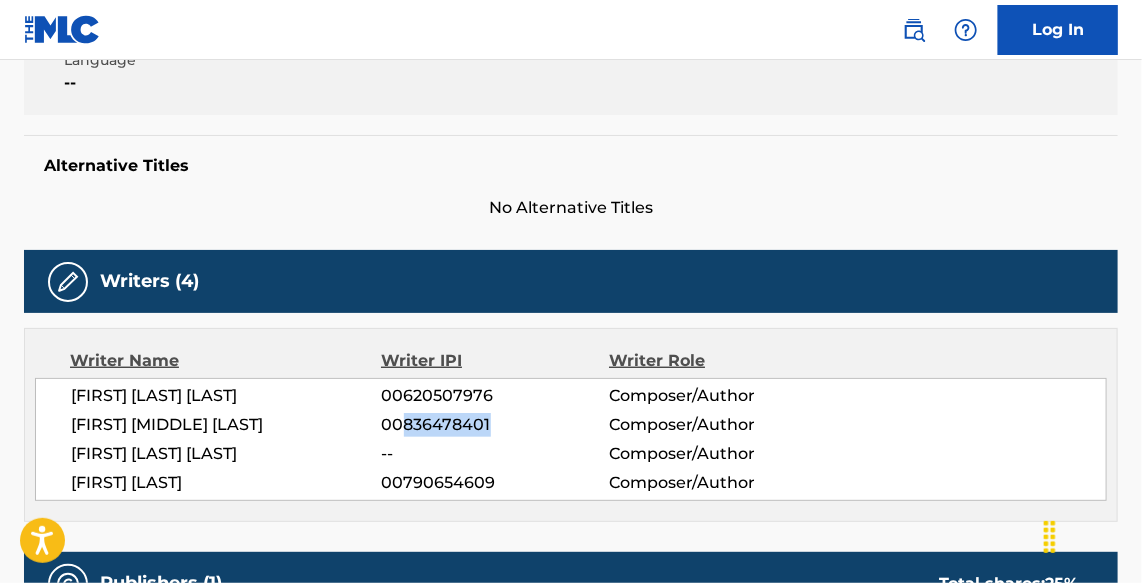 drag, startPoint x: 406, startPoint y: 422, endPoint x: 507, endPoint y: 413, distance: 101.4002 